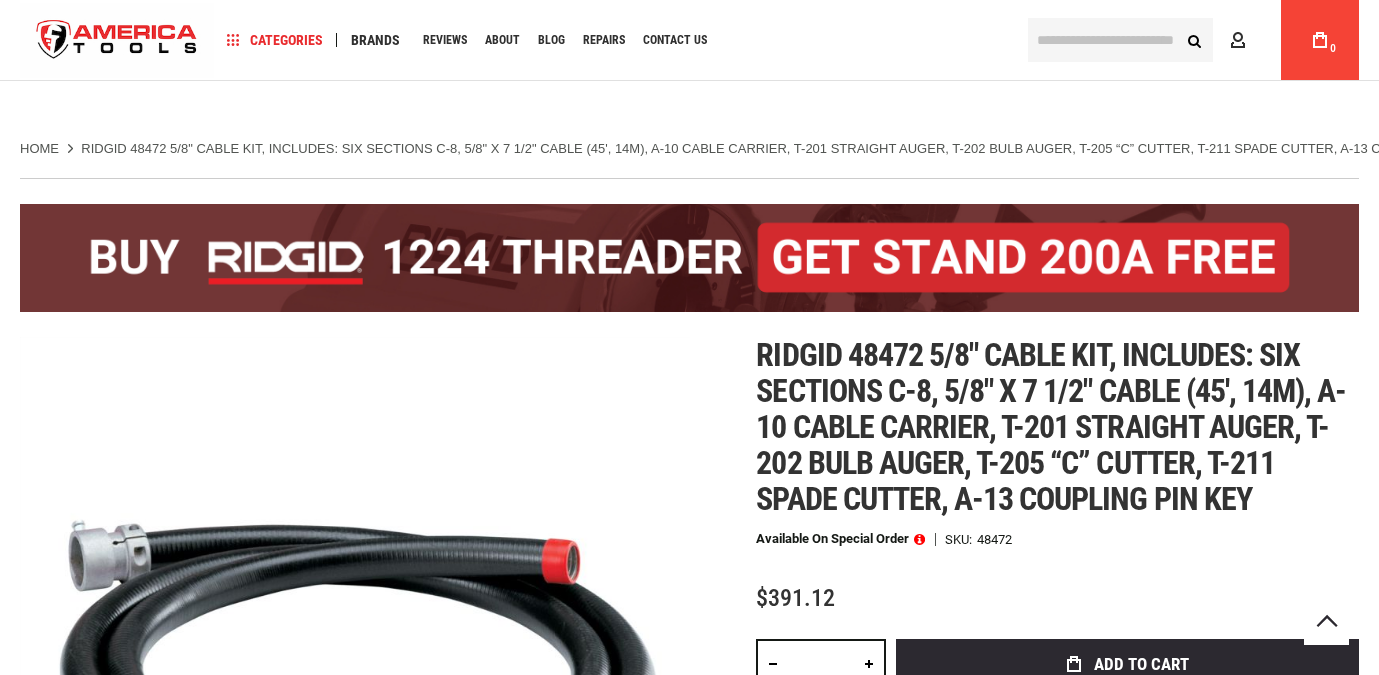 scroll, scrollTop: 321, scrollLeft: 0, axis: vertical 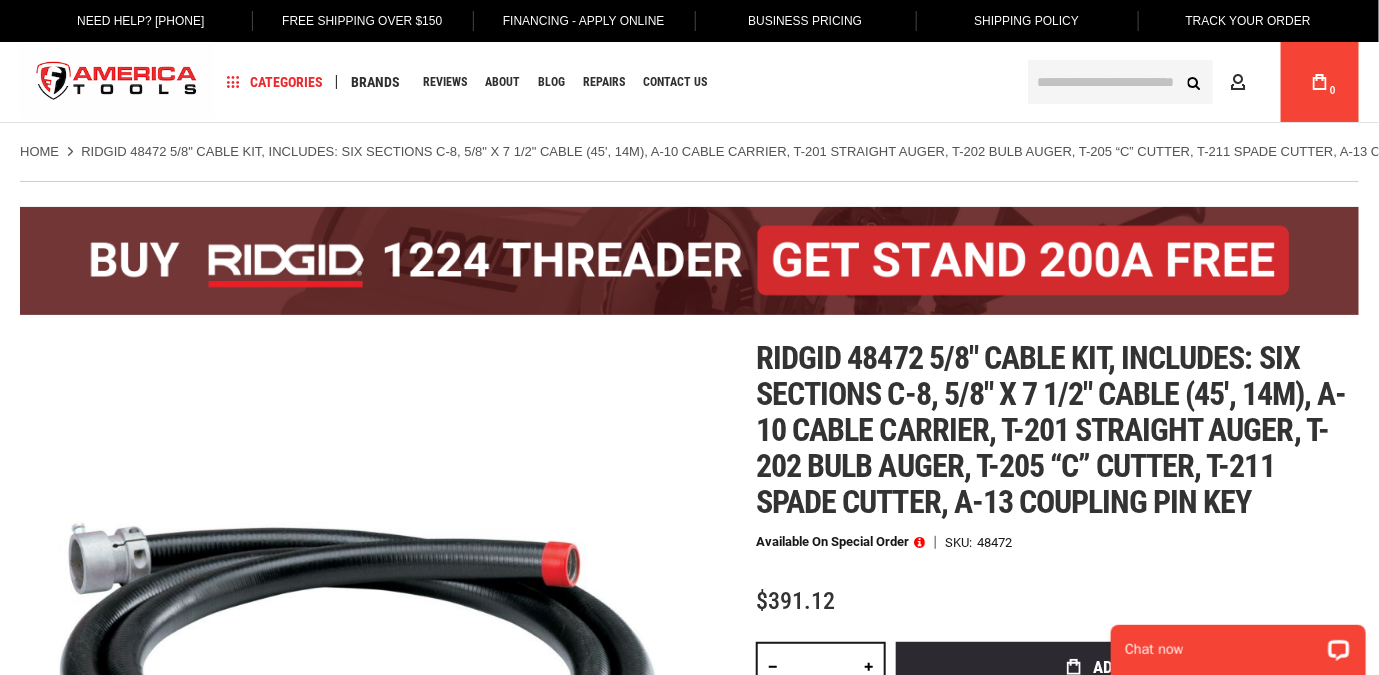 click at bounding box center [1120, 82] 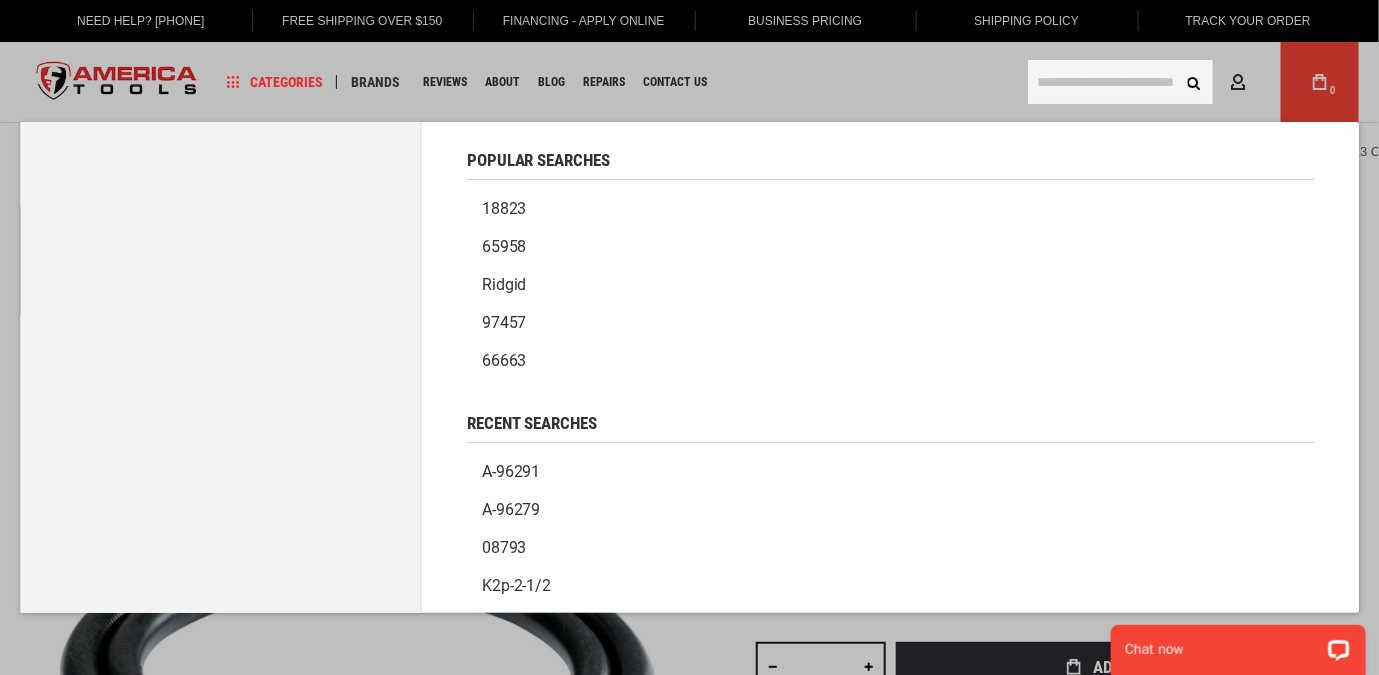 paste on "*****" 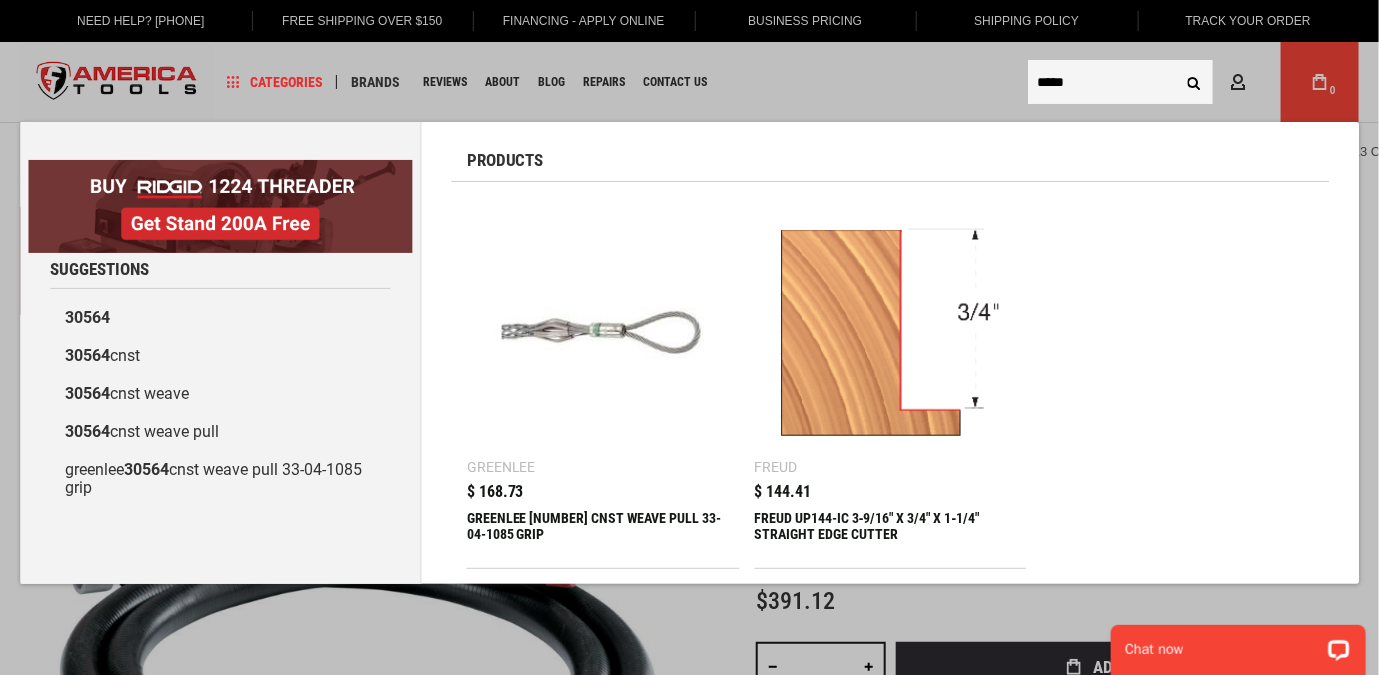 type on "*****" 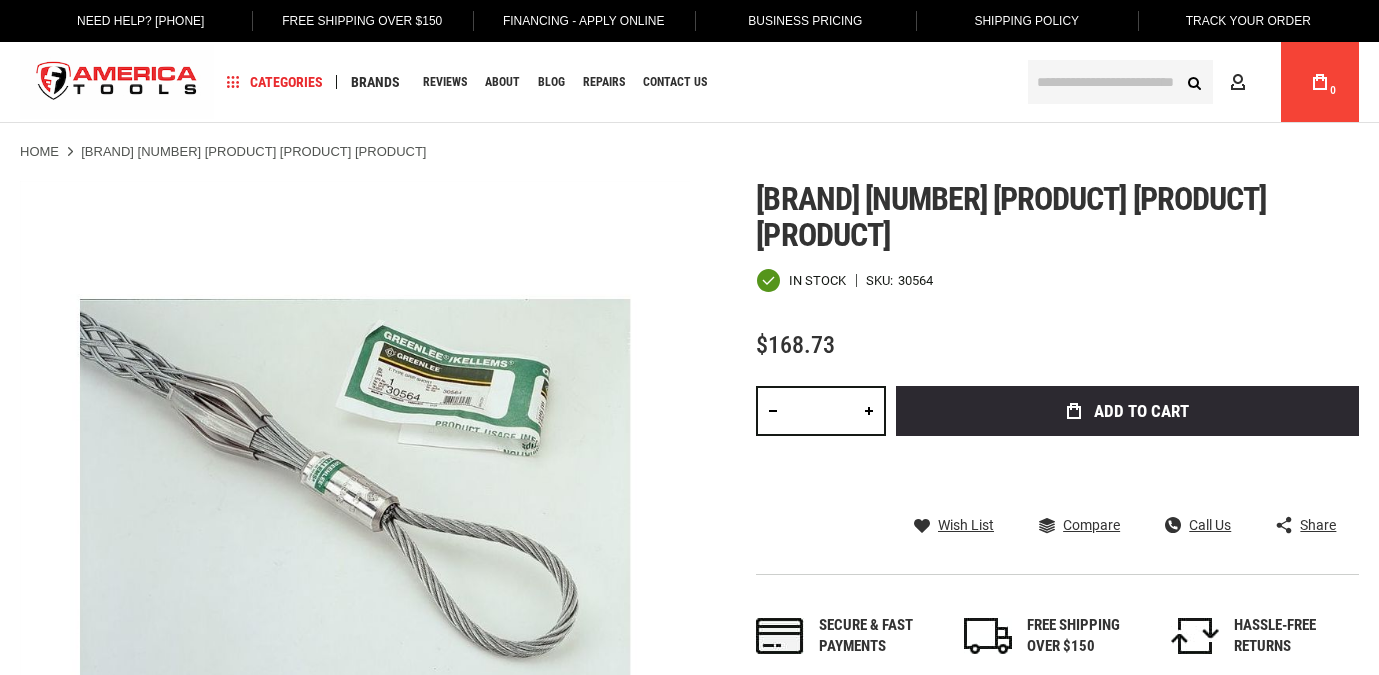 scroll, scrollTop: 0, scrollLeft: 0, axis: both 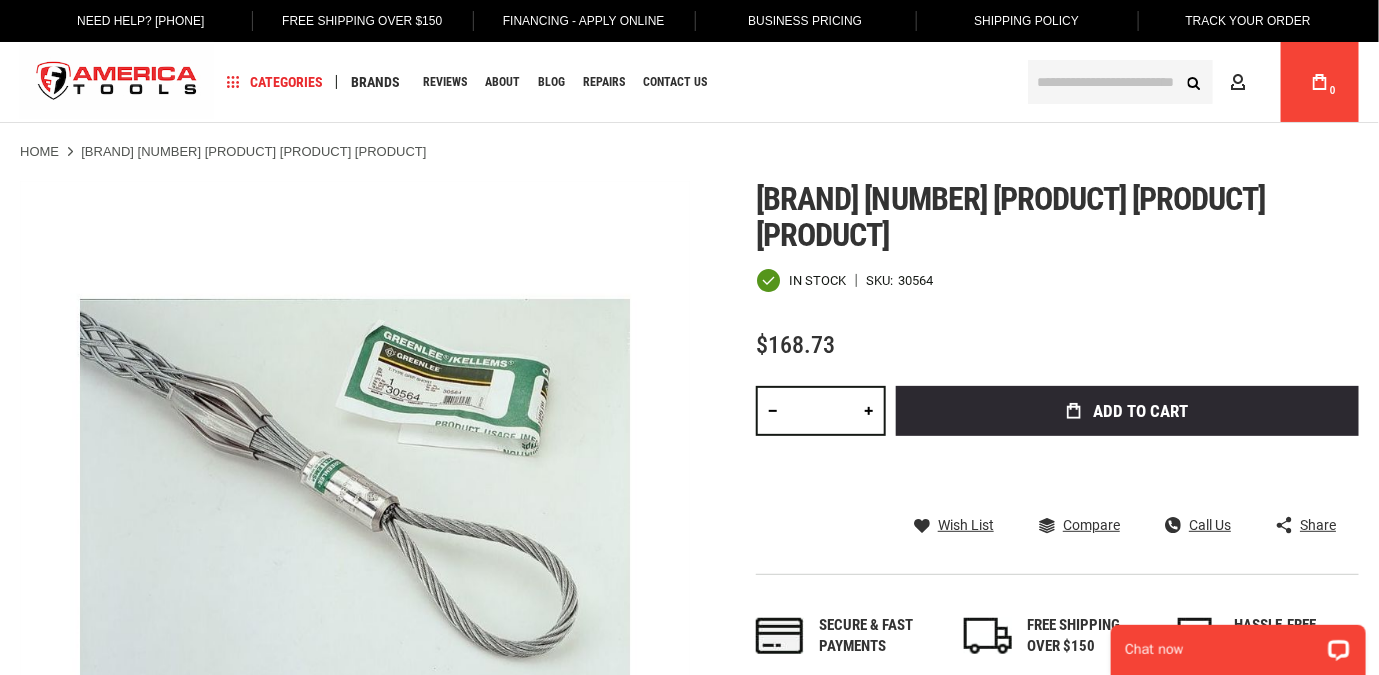 click on "Greenlee 30564 cnst weave pull 33-04-1085 grip
In stock
SKU
30564
$168.73
Total: $
168.73
Qty
*
Add to Cart
Wish List
Compare
Call Us
Share
Facebook
Twitter
Pinterest" at bounding box center [1057, 439] 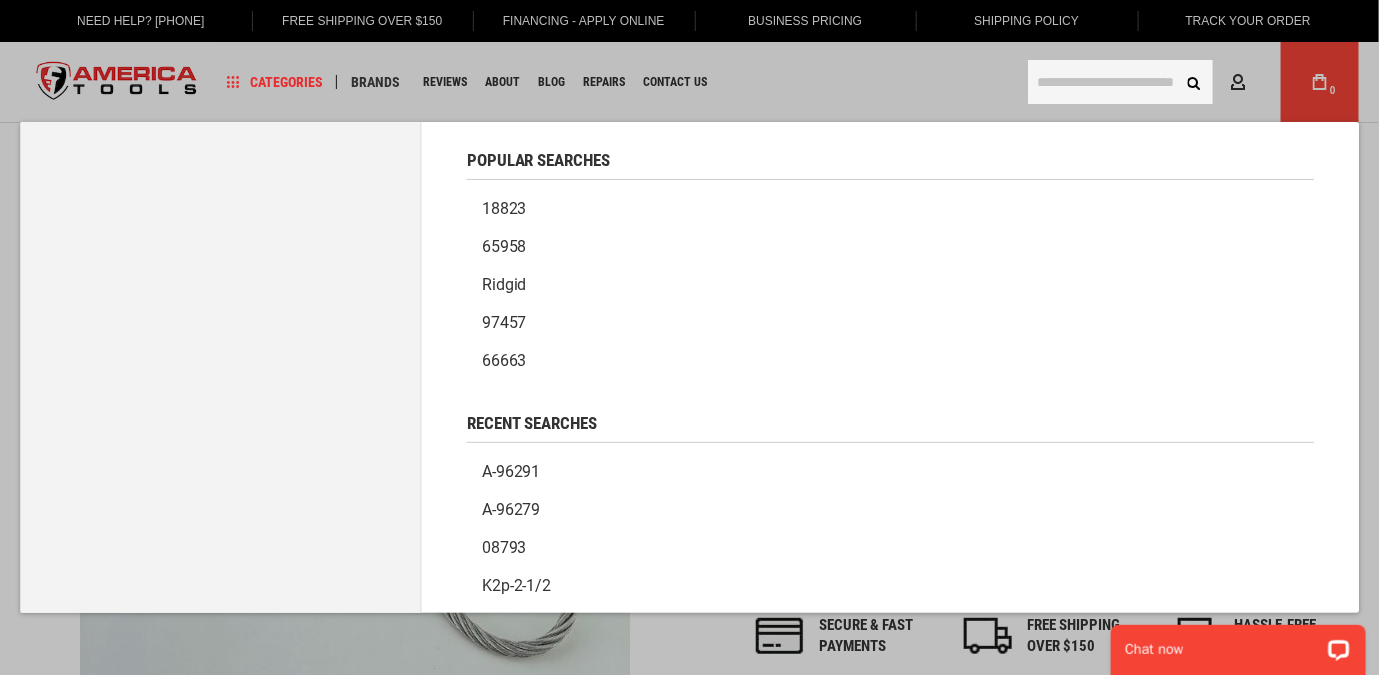 click at bounding box center [1120, 82] 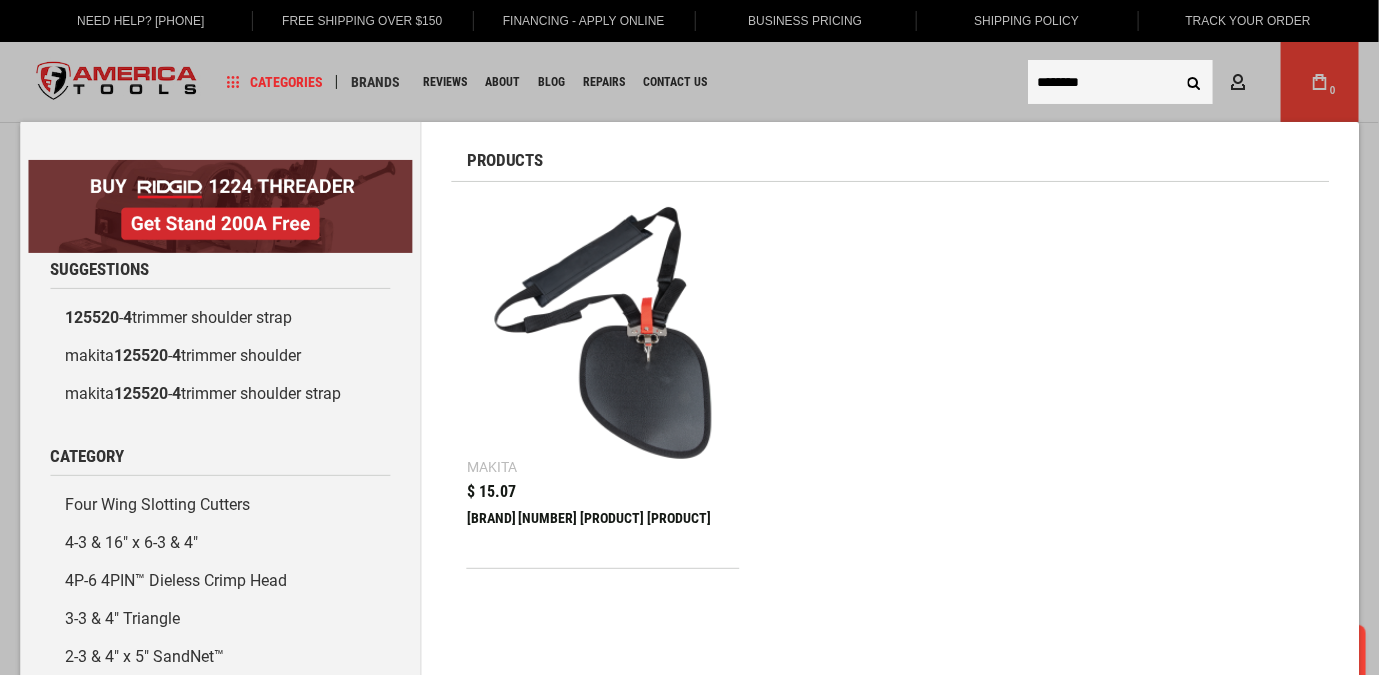 type on "********" 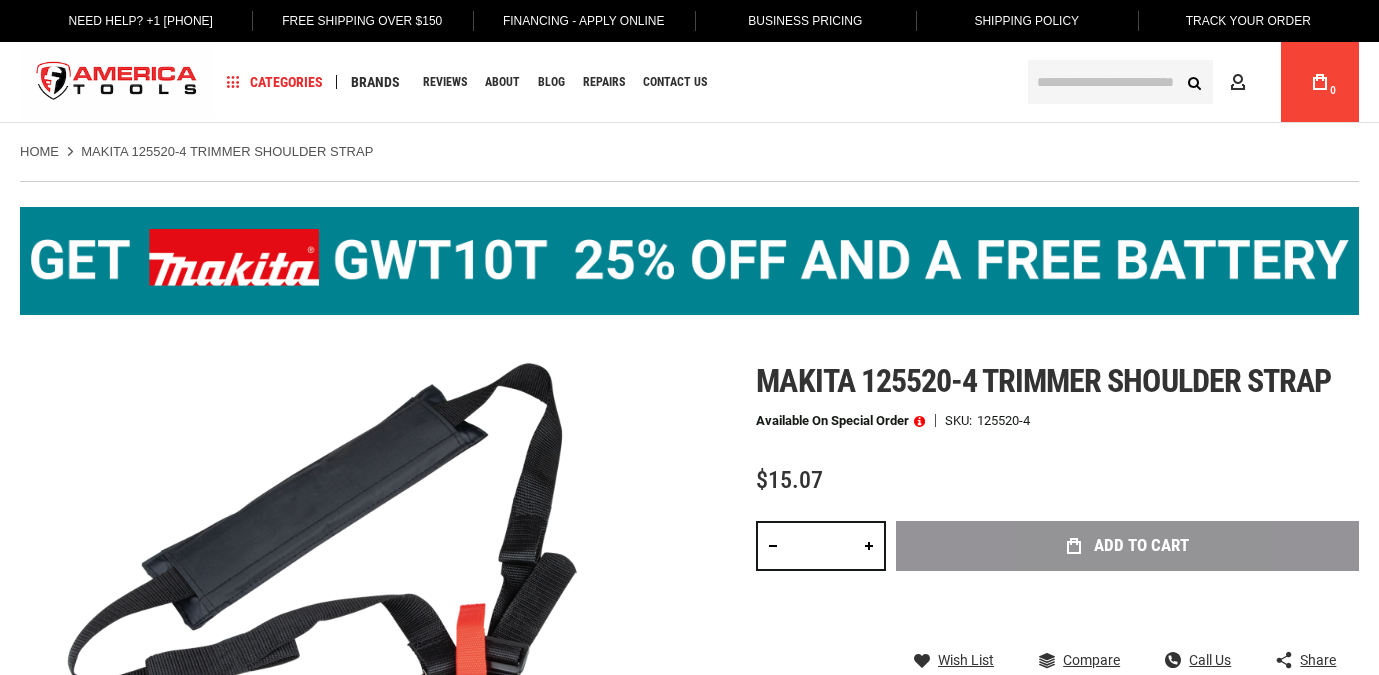 scroll, scrollTop: 0, scrollLeft: 0, axis: both 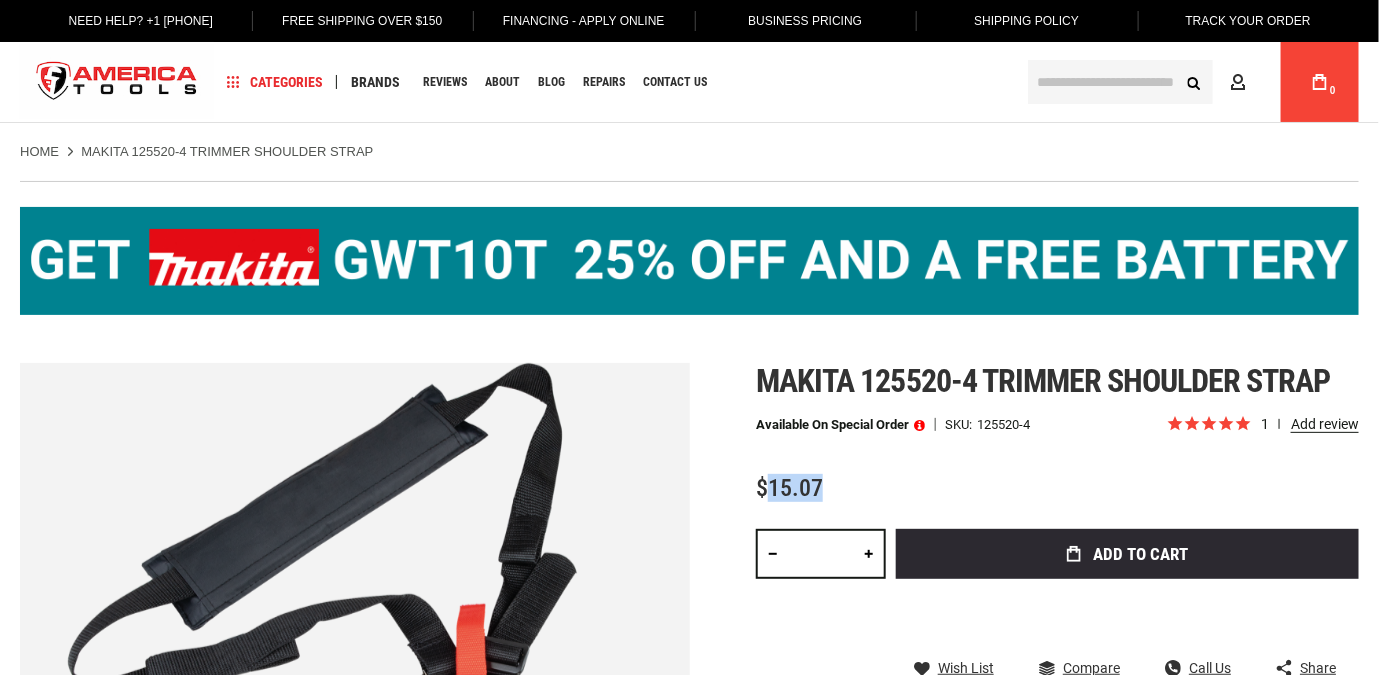 drag, startPoint x: 836, startPoint y: 482, endPoint x: 772, endPoint y: 488, distance: 64.28063 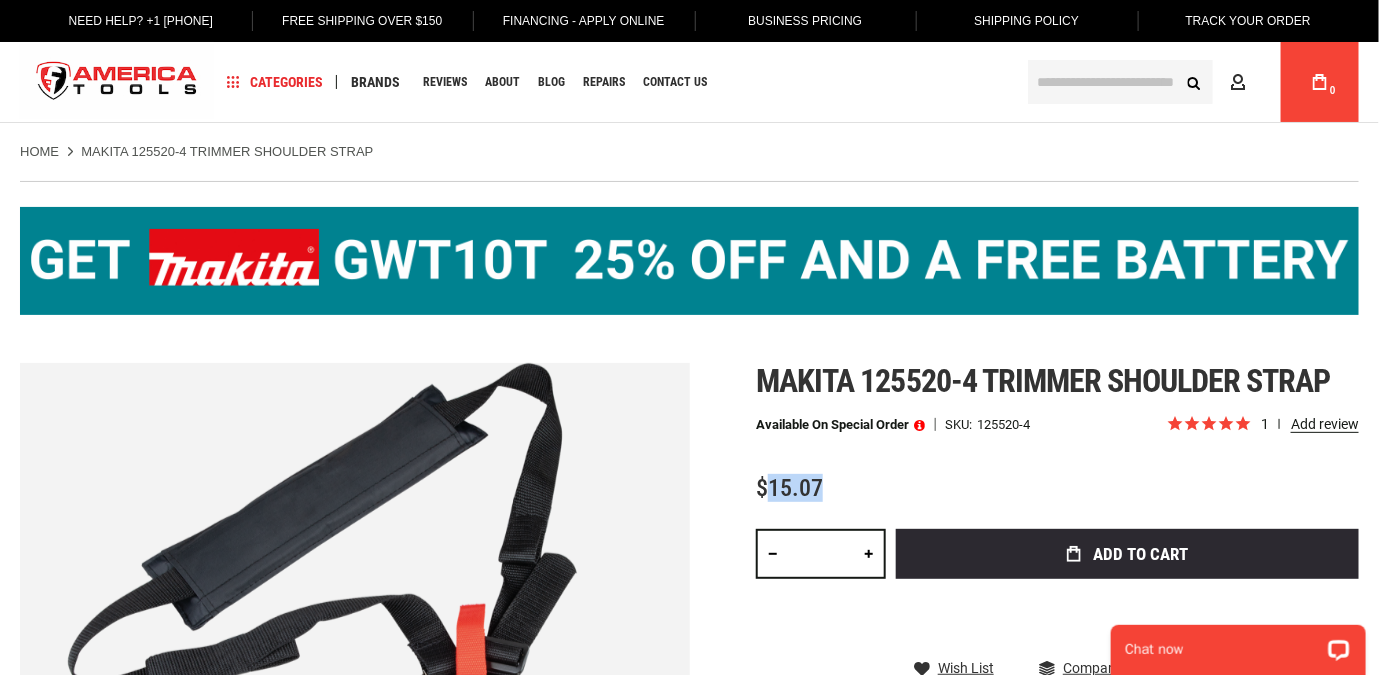 scroll, scrollTop: 0, scrollLeft: 0, axis: both 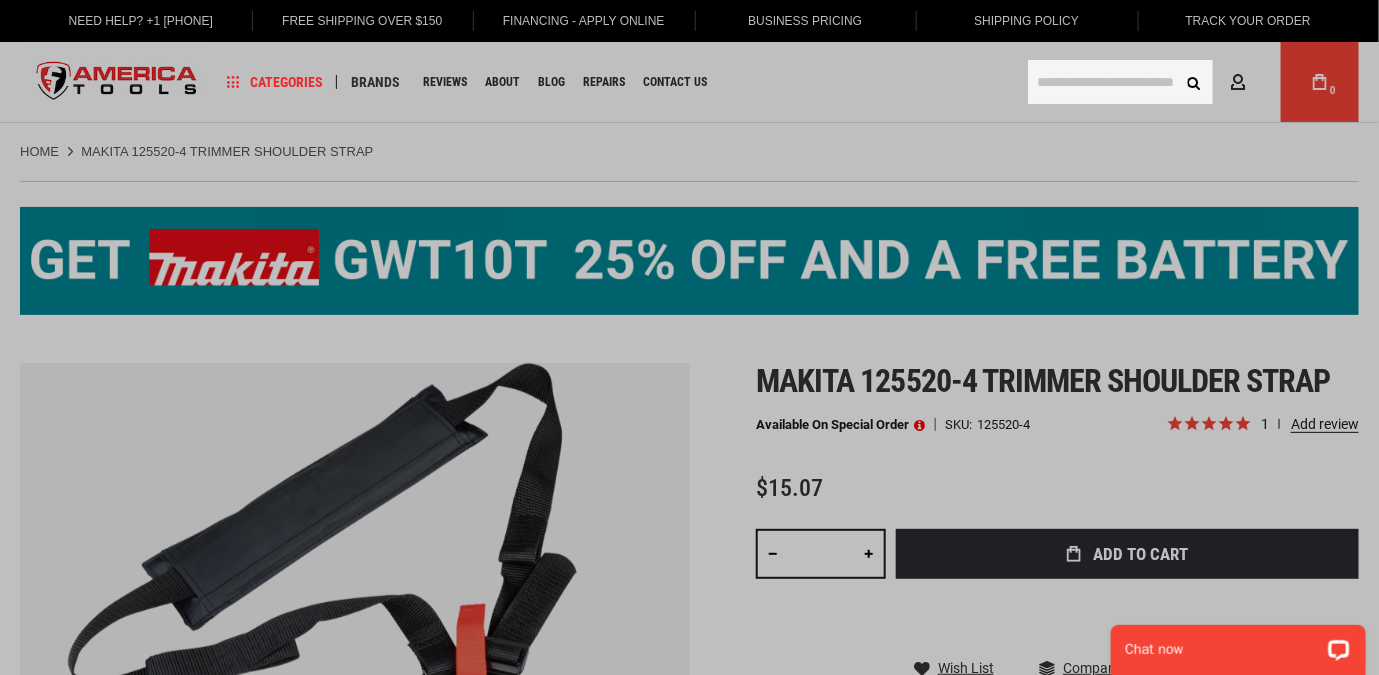 click at bounding box center [1120, 82] 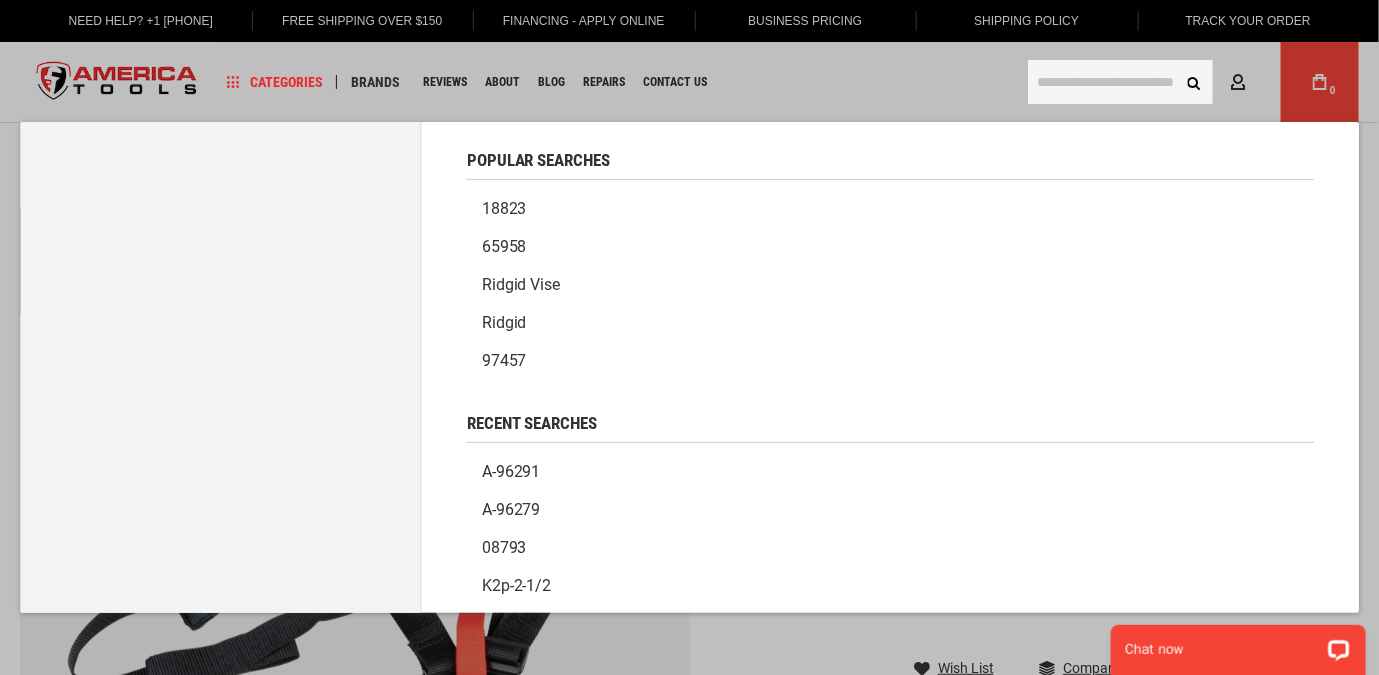 paste on "********" 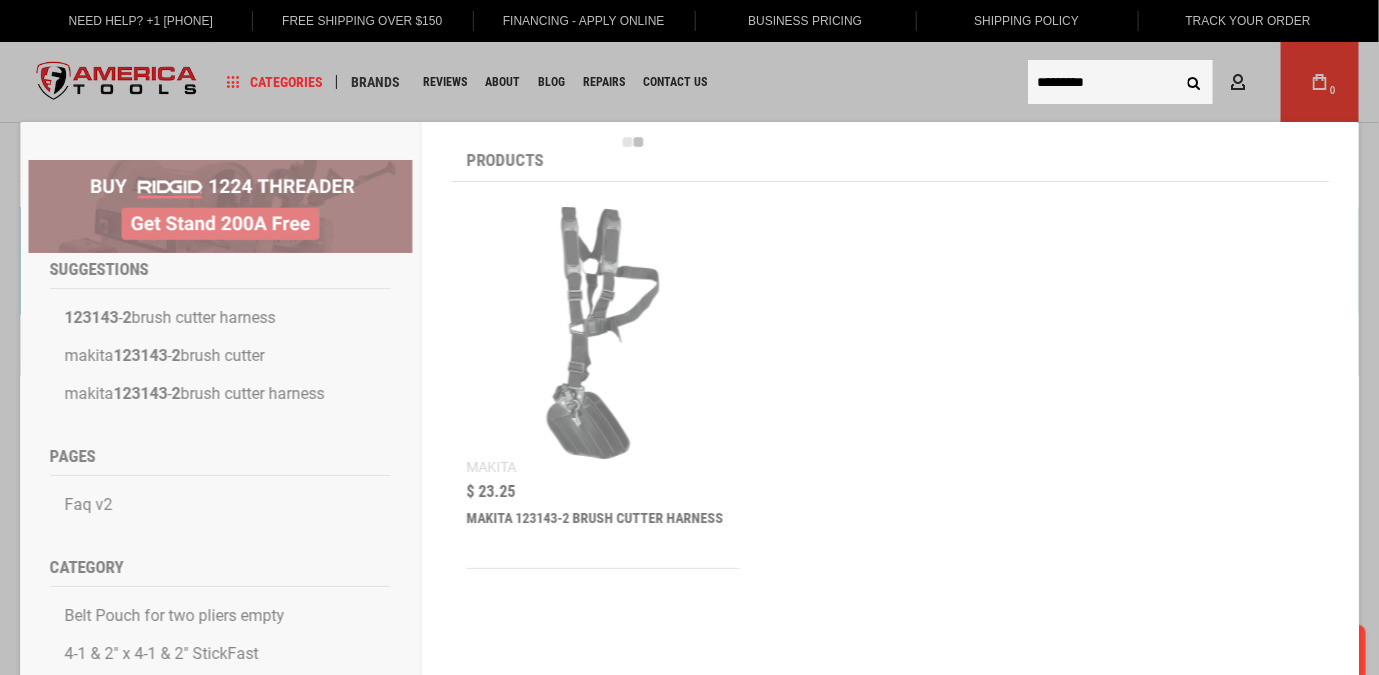 click on "********" at bounding box center (1120, 82) 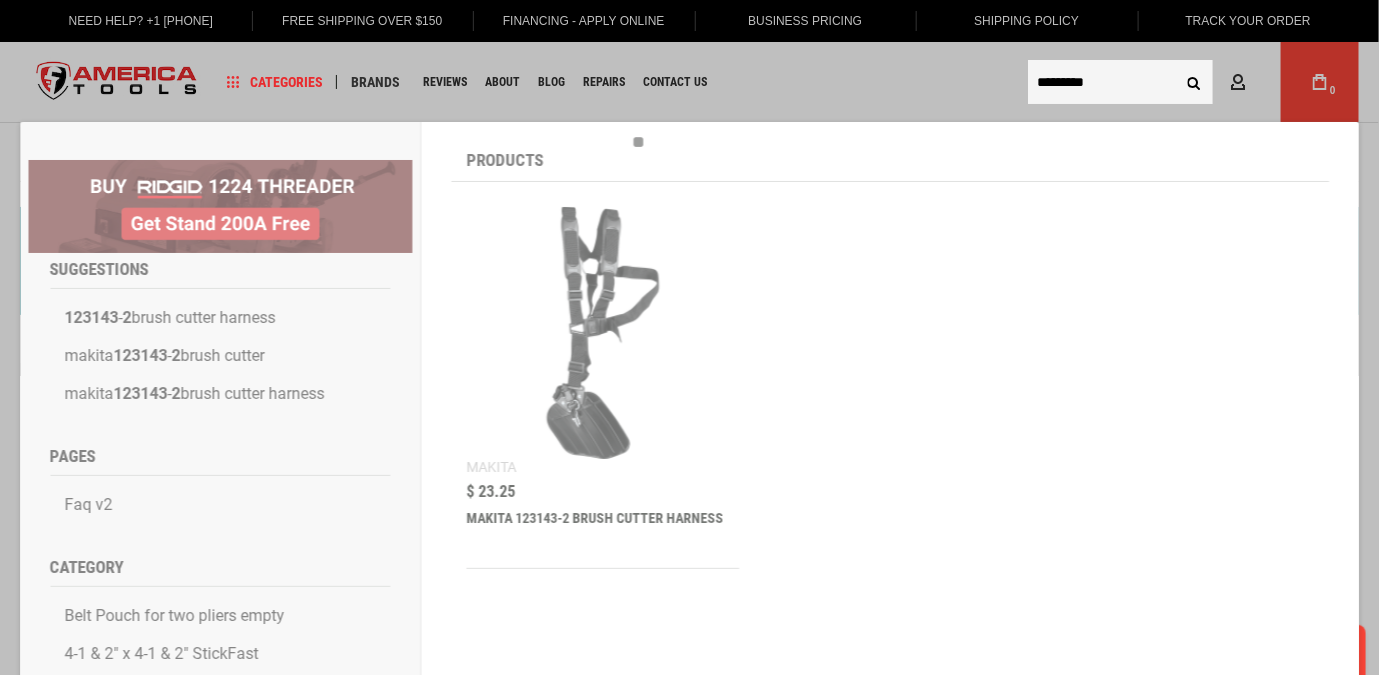 click on "********" at bounding box center [1120, 82] 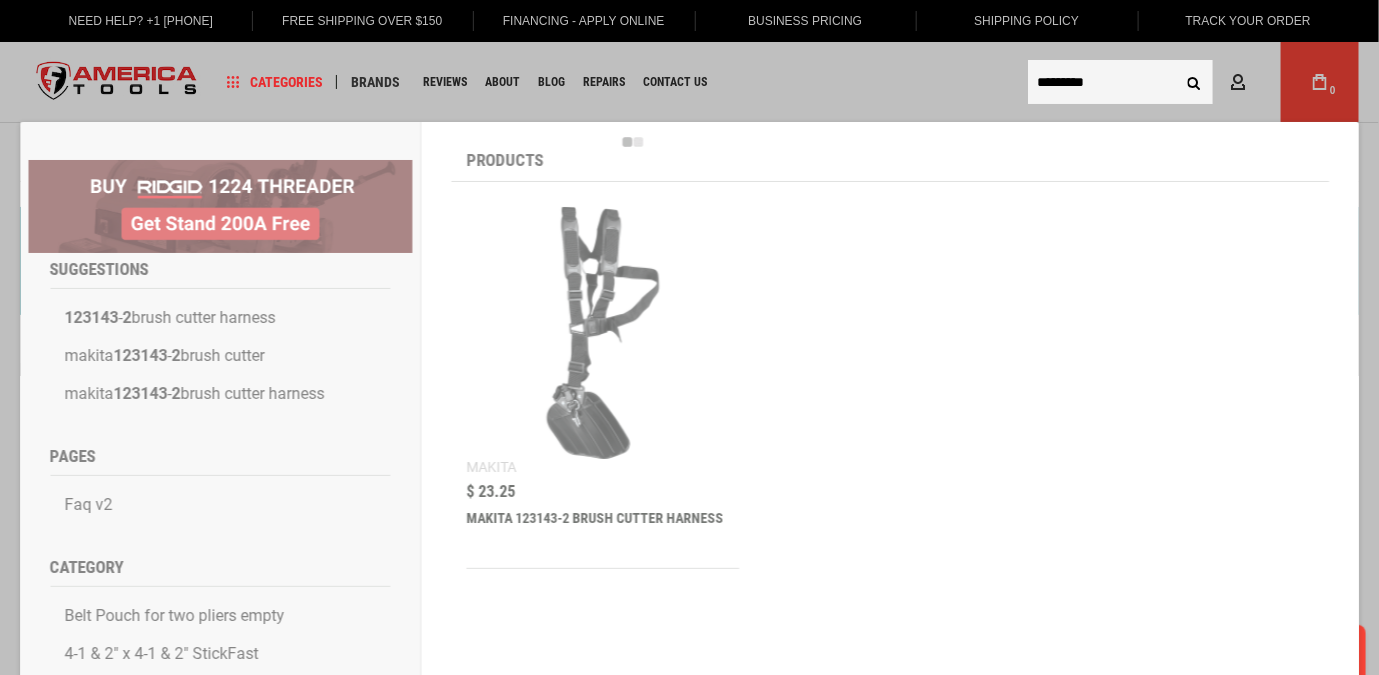 click on "********" at bounding box center [1120, 82] 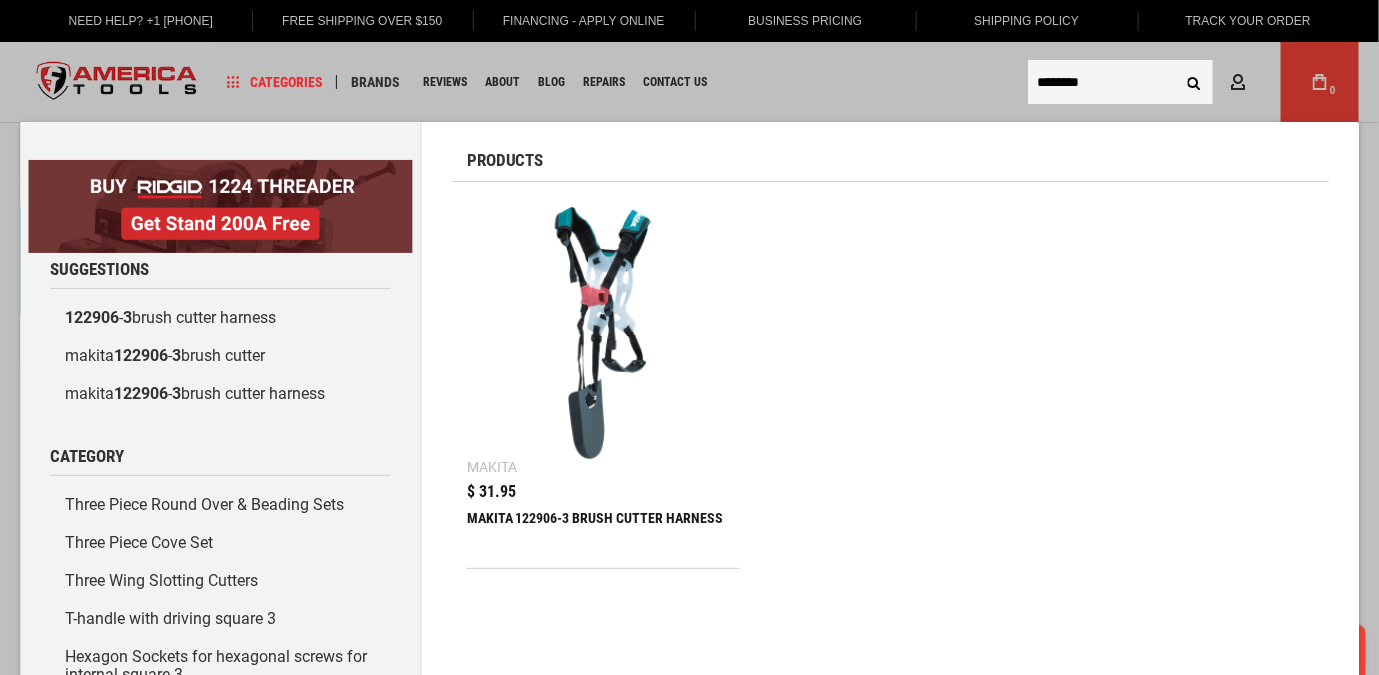 type on "********" 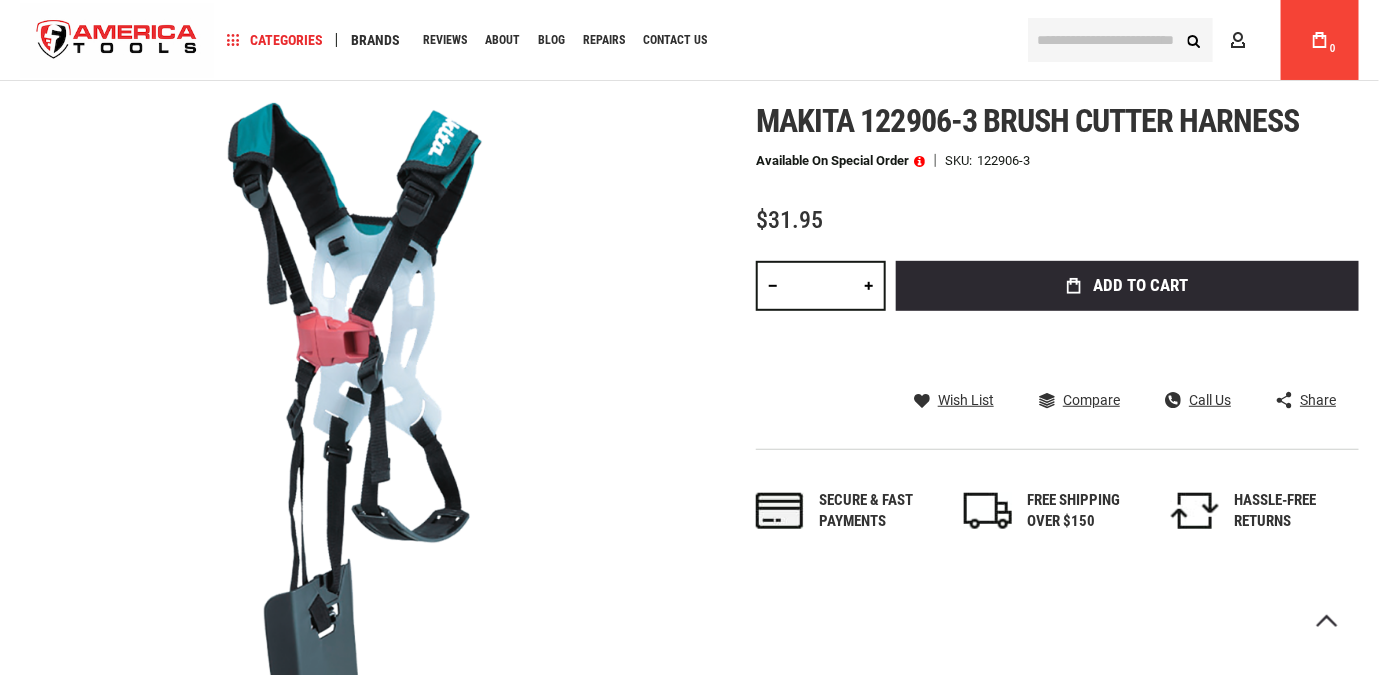 scroll, scrollTop: 257, scrollLeft: 0, axis: vertical 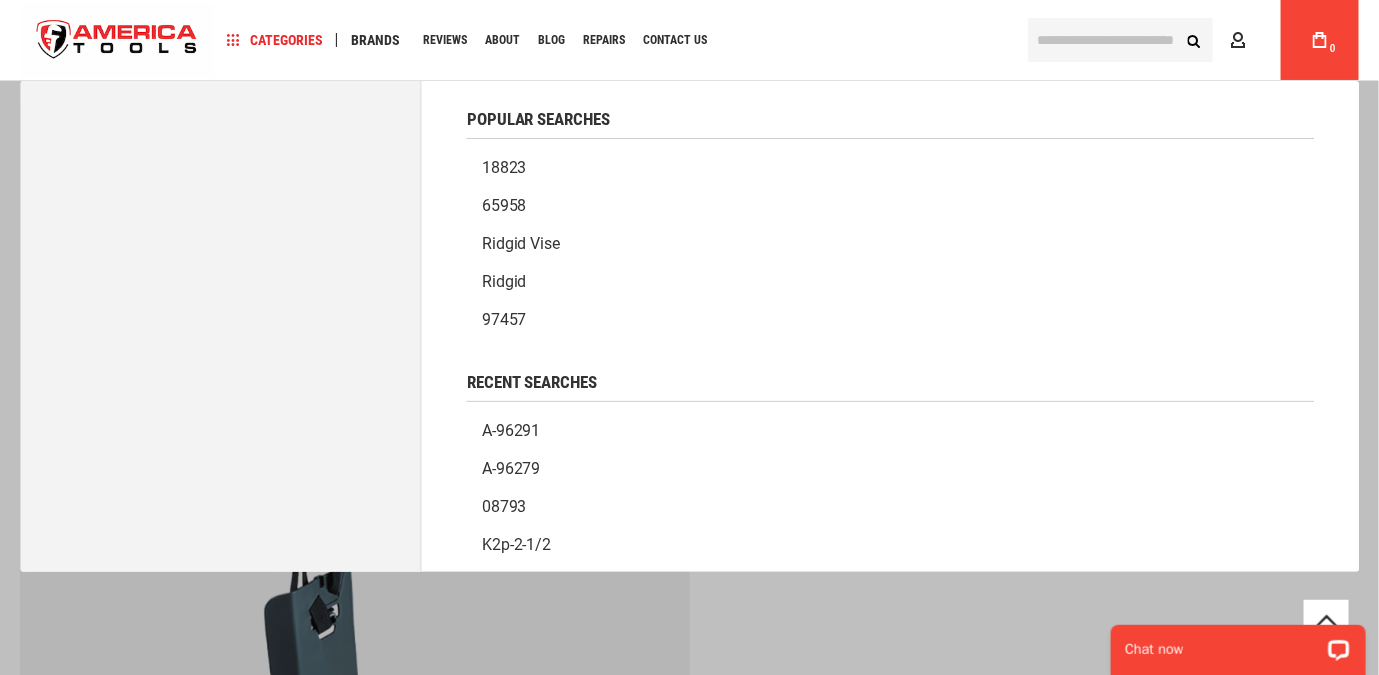 click at bounding box center (1120, 40) 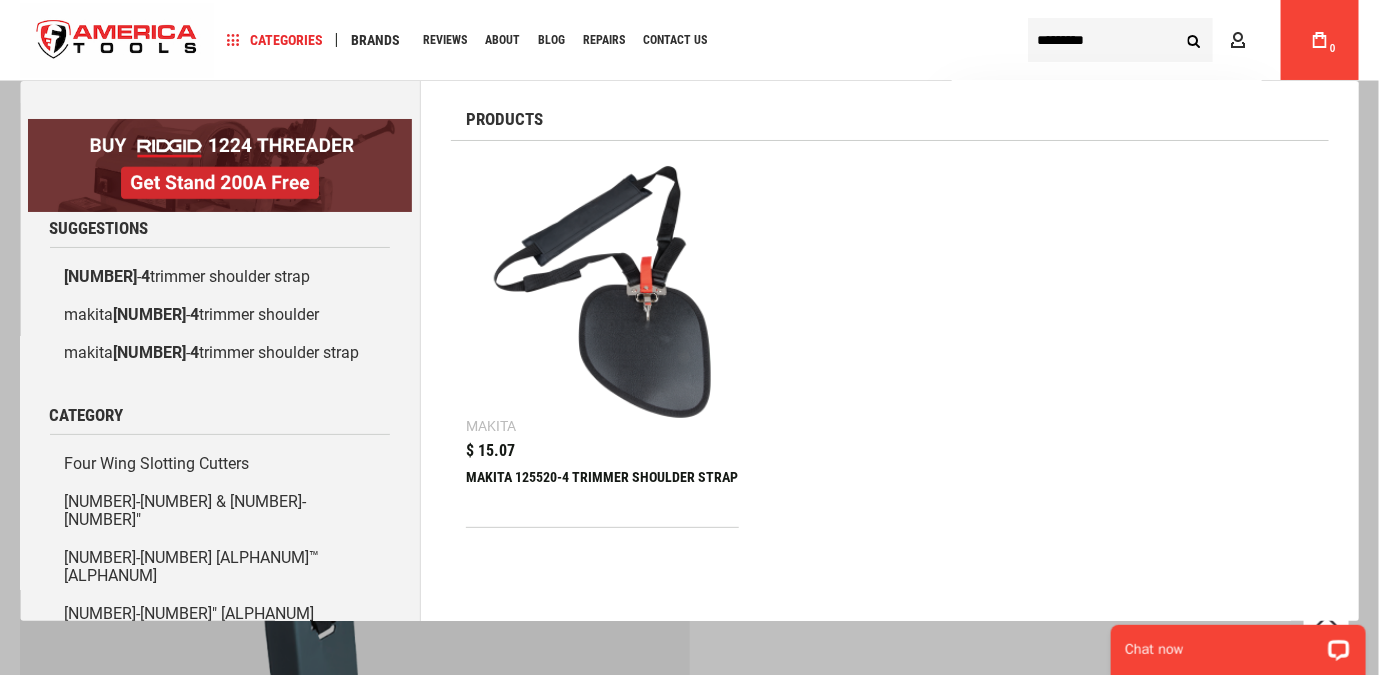 click on "********" at bounding box center (1120, 40) 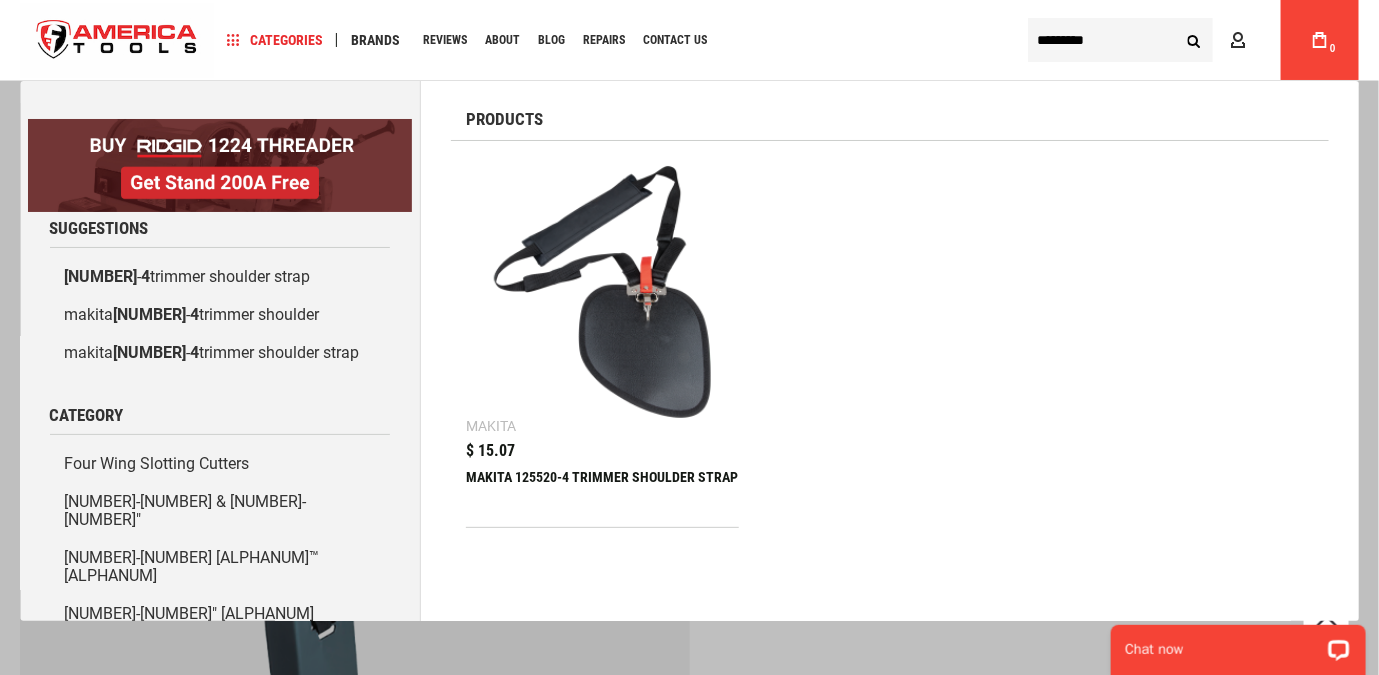 click on "********" at bounding box center (1120, 40) 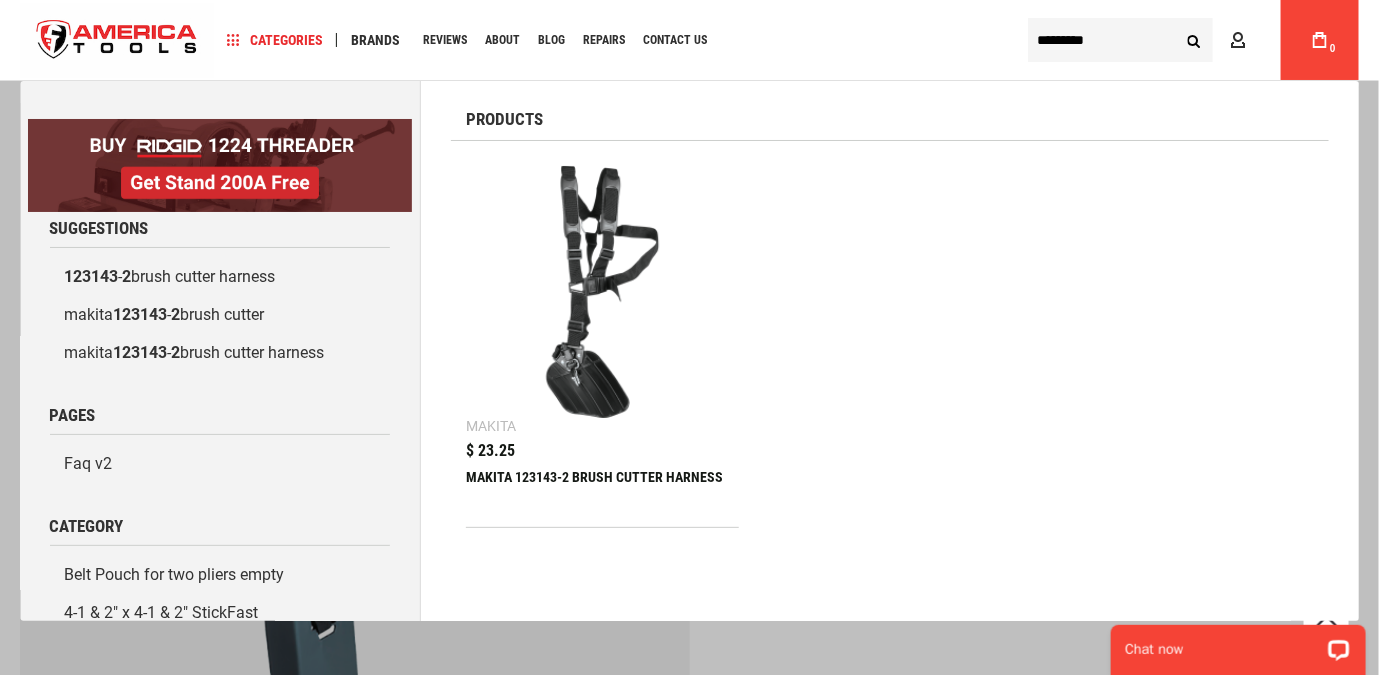 type on "********" 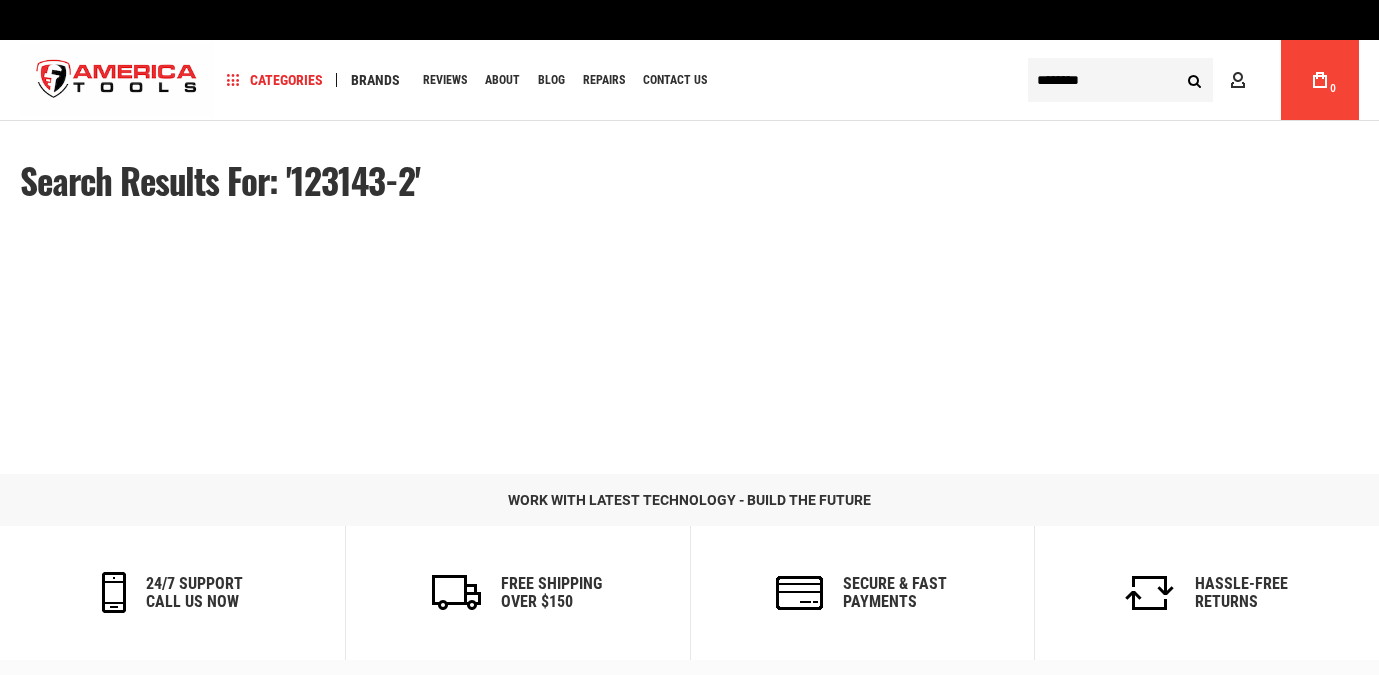 scroll, scrollTop: 0, scrollLeft: 0, axis: both 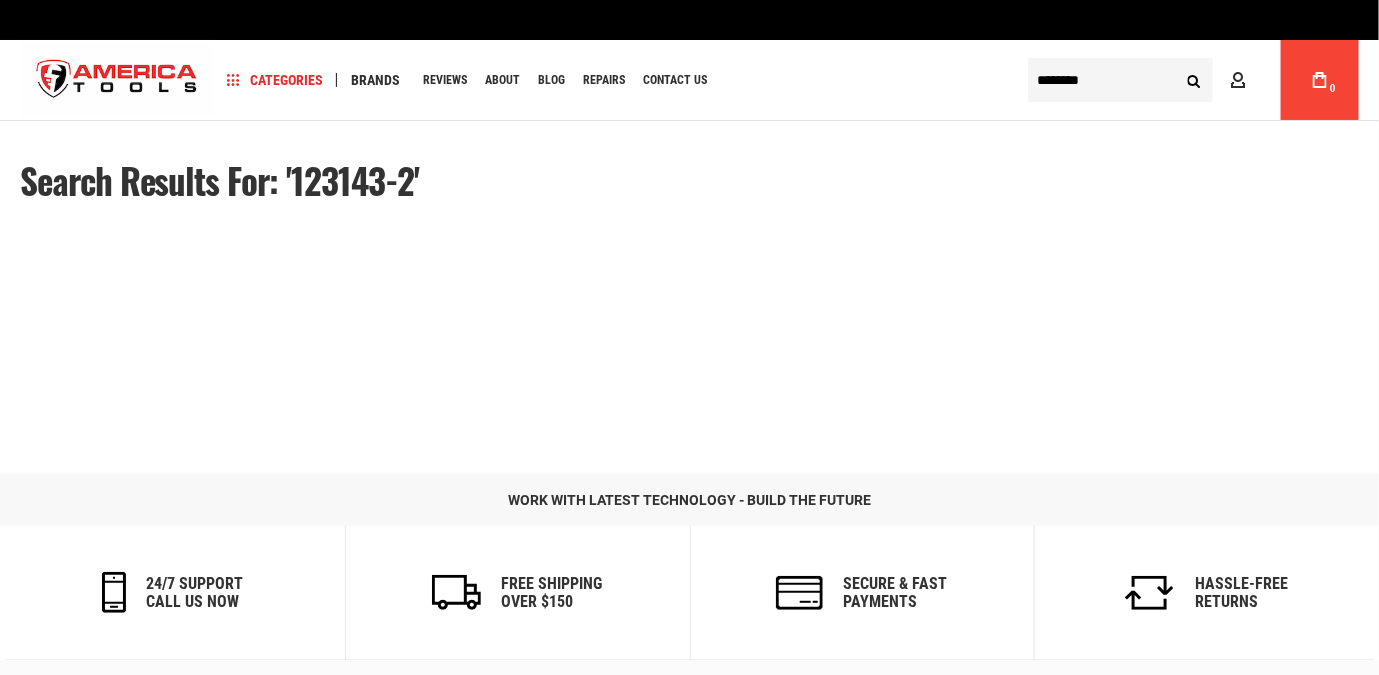type 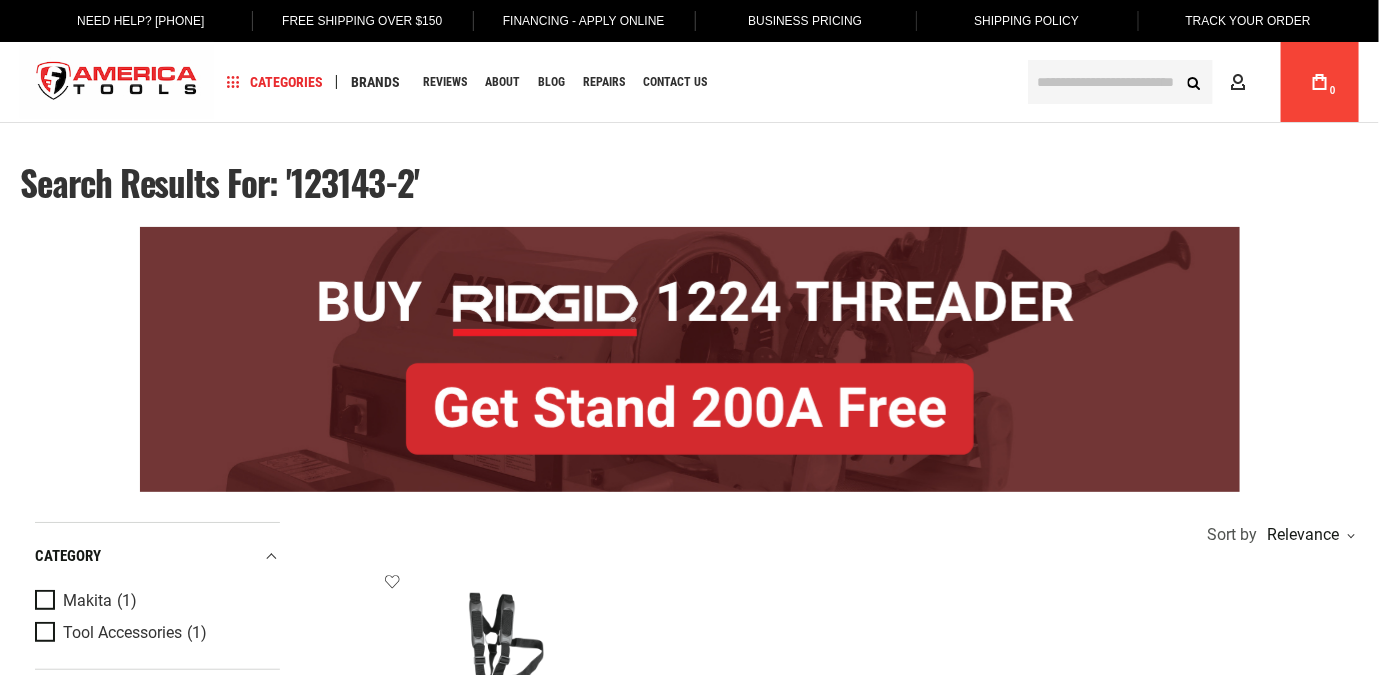 type on "******" 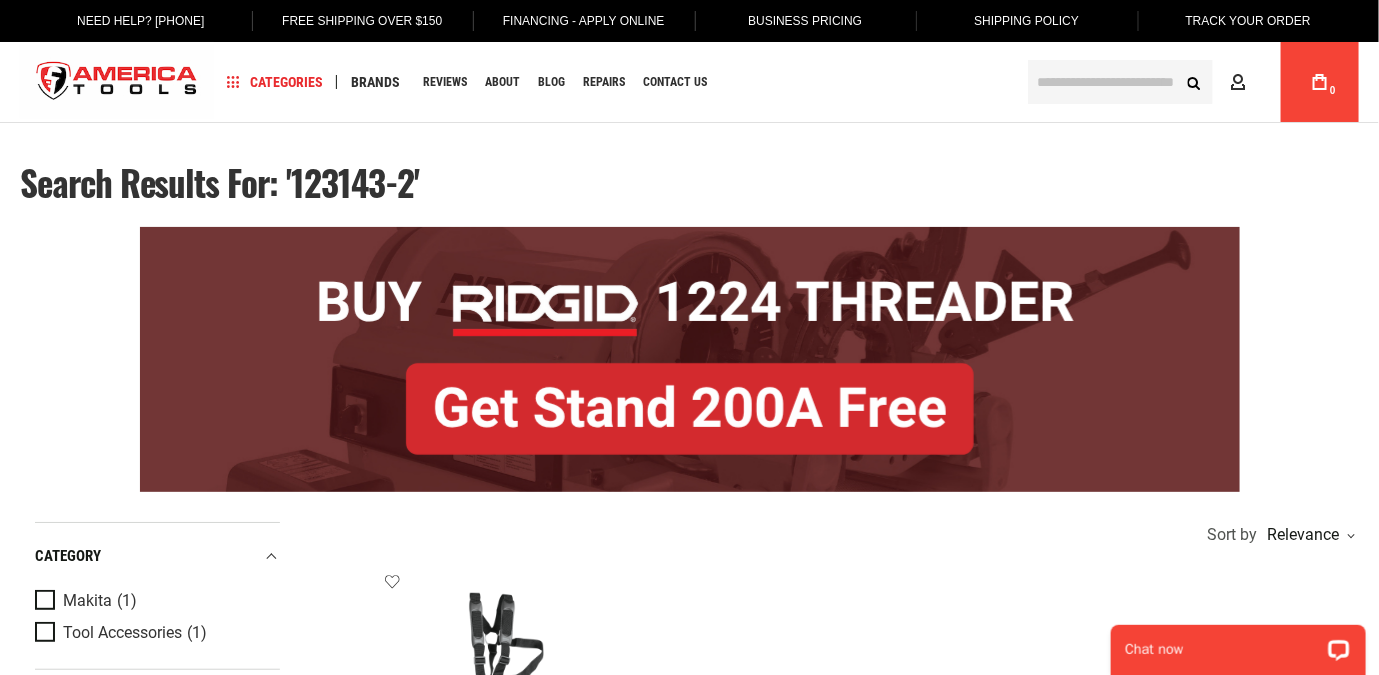 scroll, scrollTop: 0, scrollLeft: 0, axis: both 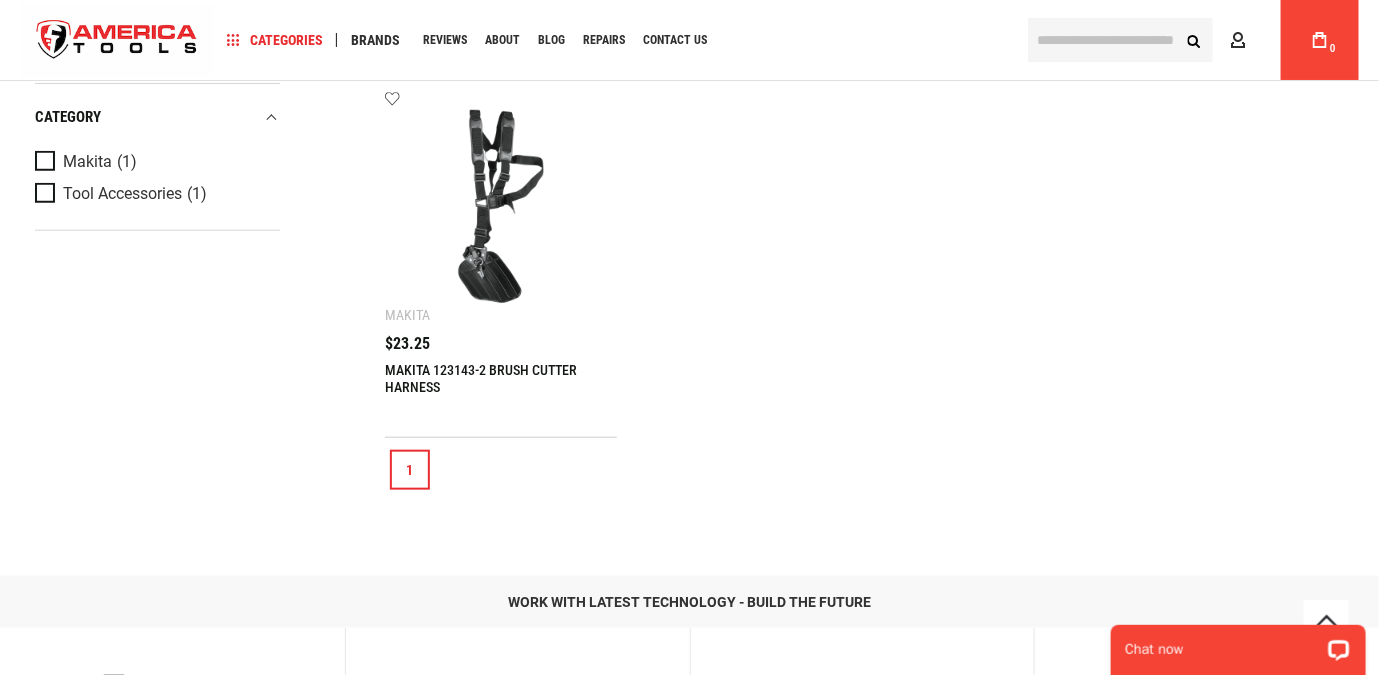 click at bounding box center (501, 206) 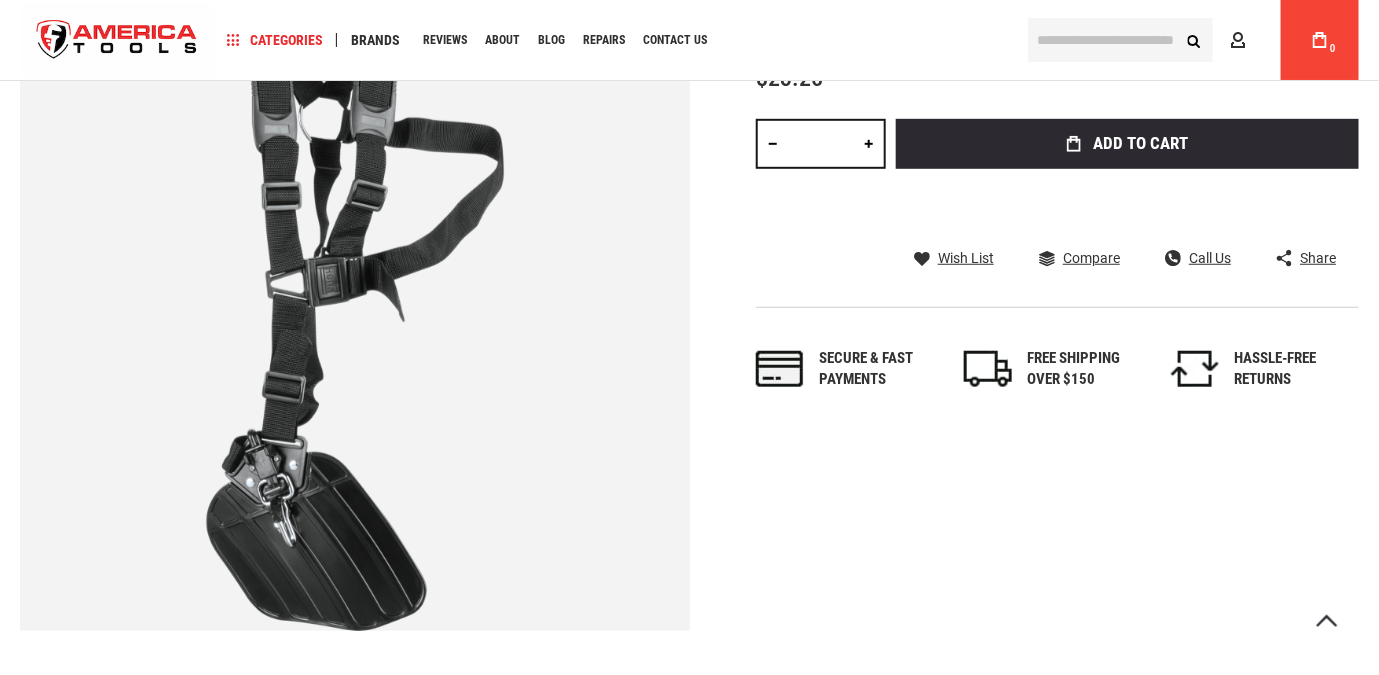 type on "******" 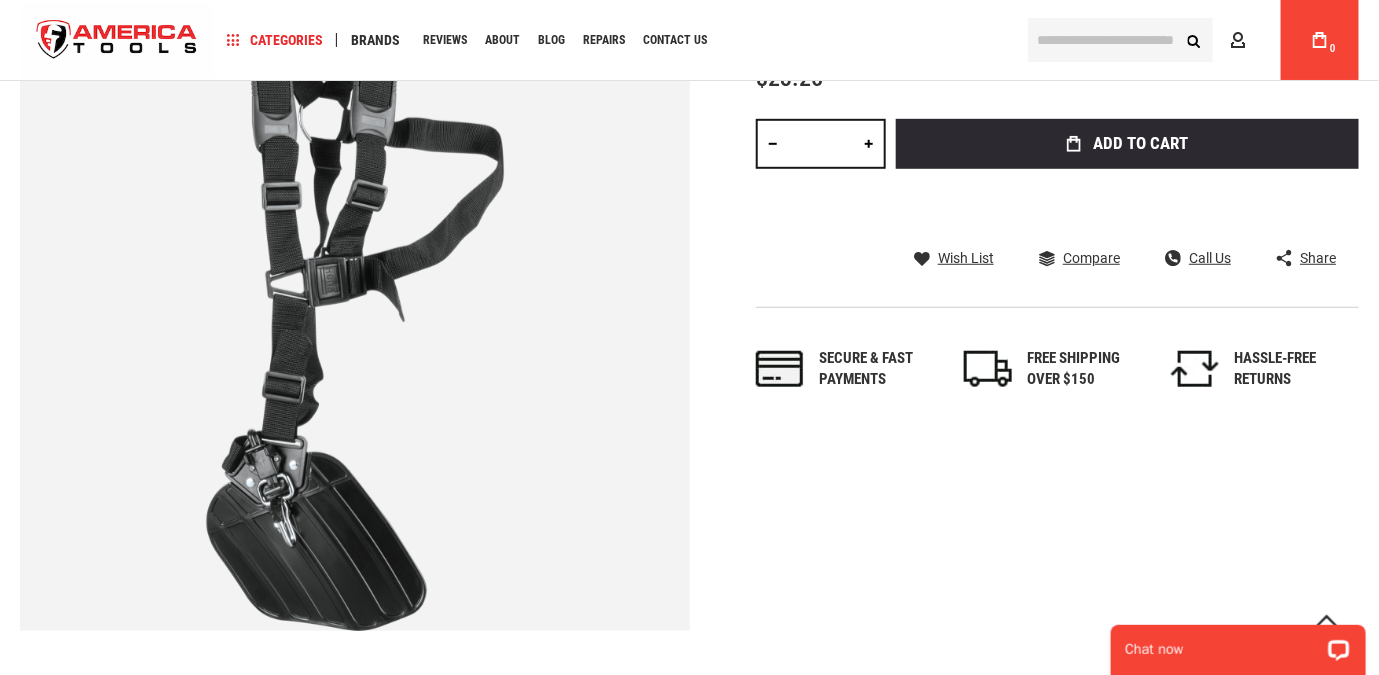 scroll, scrollTop: 0, scrollLeft: 0, axis: both 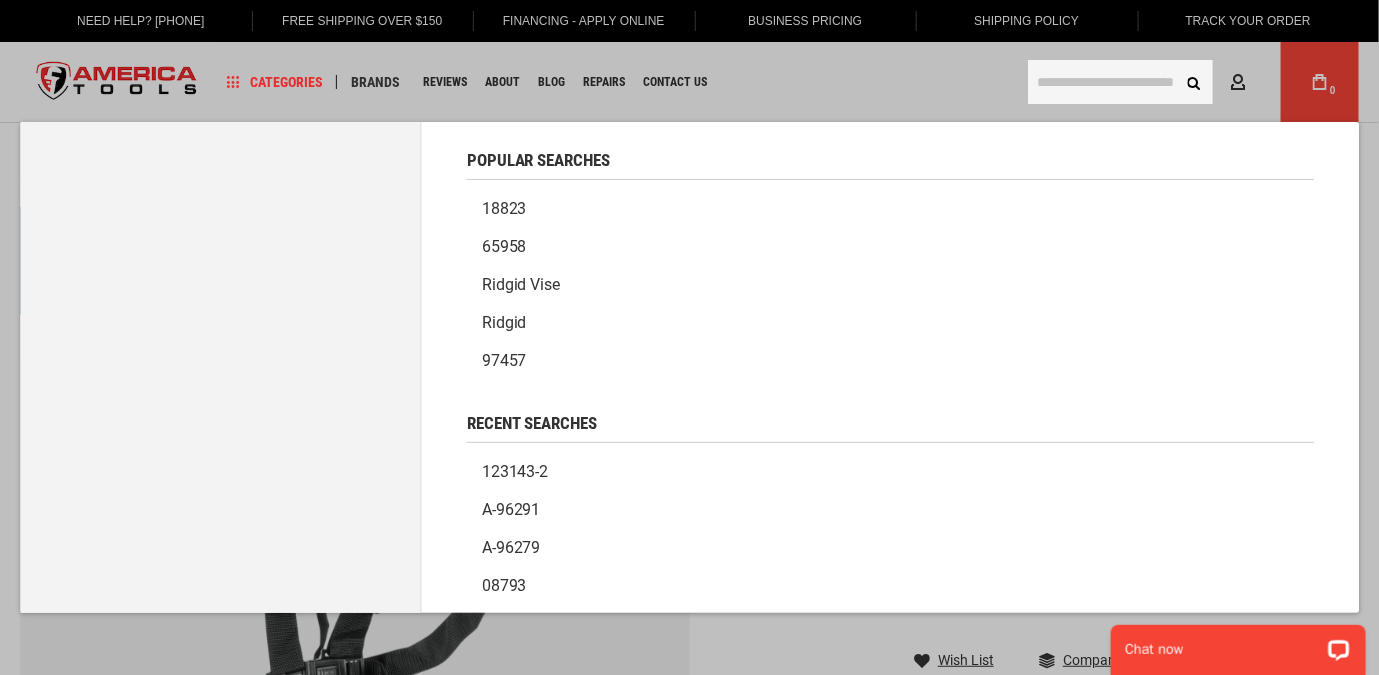 click at bounding box center (1120, 82) 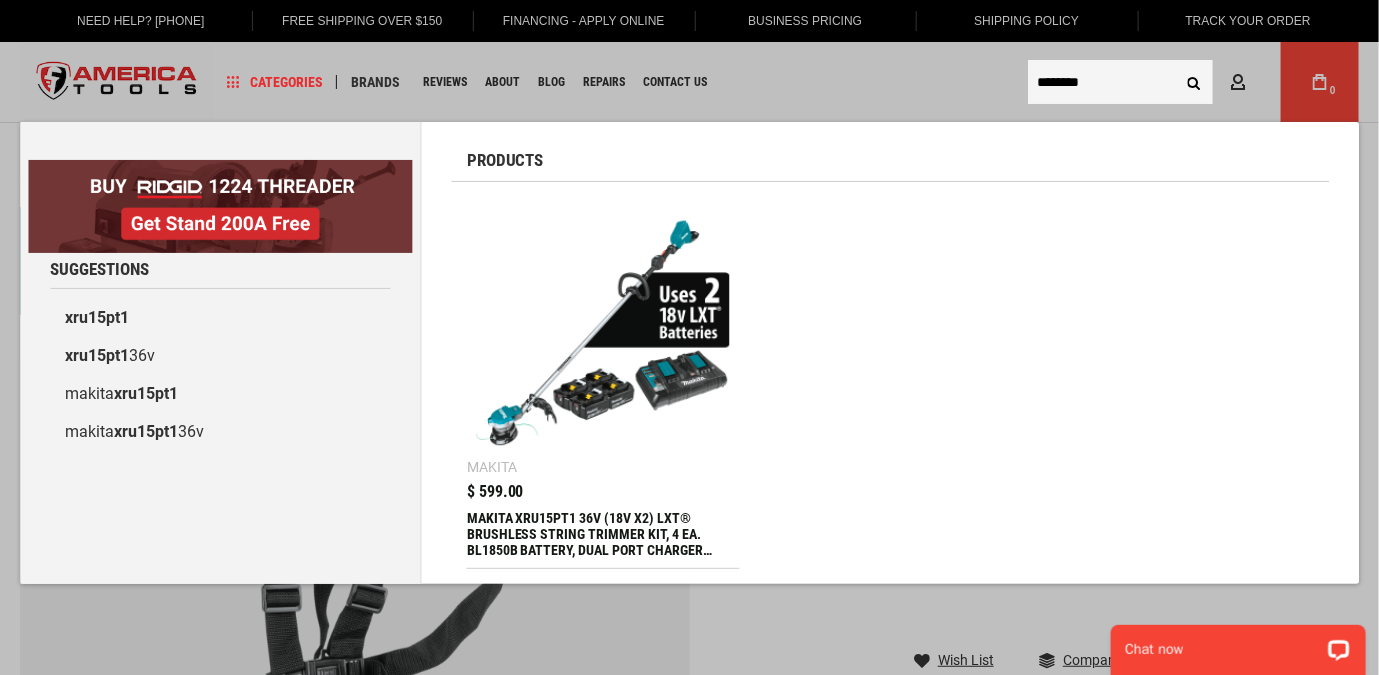 type on "********" 